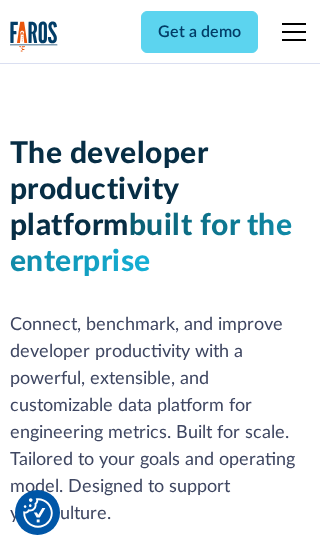 scroll, scrollTop: 0, scrollLeft: 0, axis: both 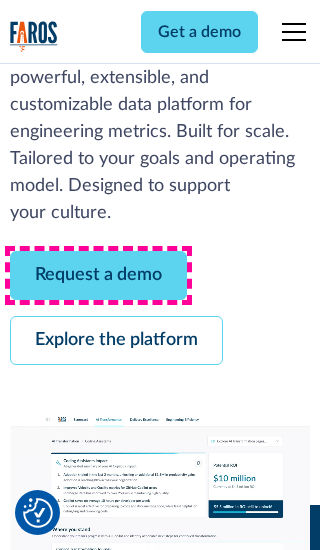 click on "Request a demo" at bounding box center (98, 275) 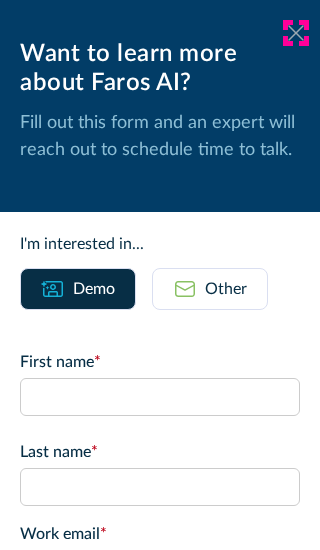 click 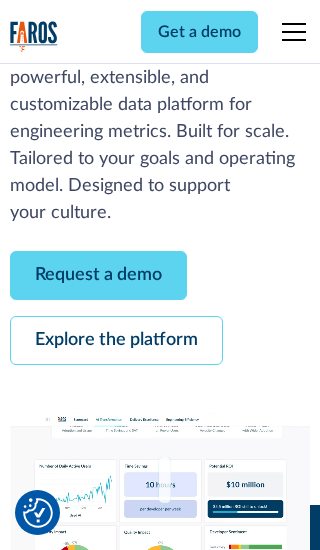 scroll, scrollTop: 366, scrollLeft: 0, axis: vertical 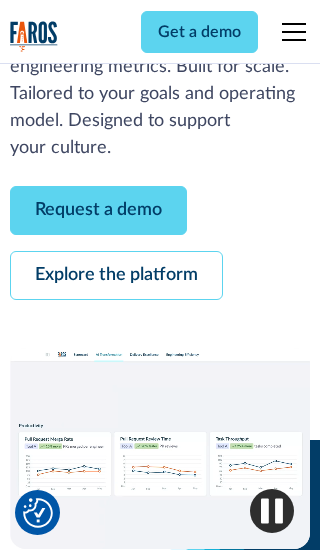 click on "Explore the platform" at bounding box center [116, 275] 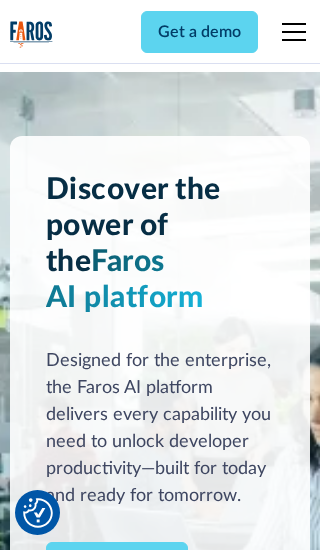 scroll, scrollTop: 0, scrollLeft: 0, axis: both 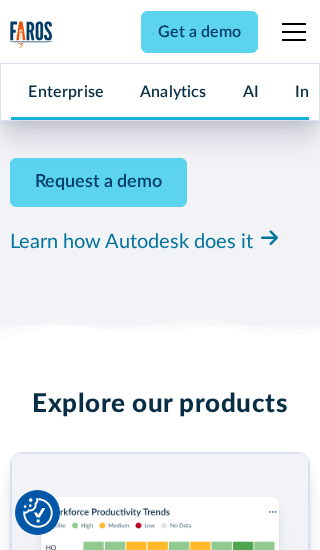click on "Pricing" at bounding box center (34, 2462) 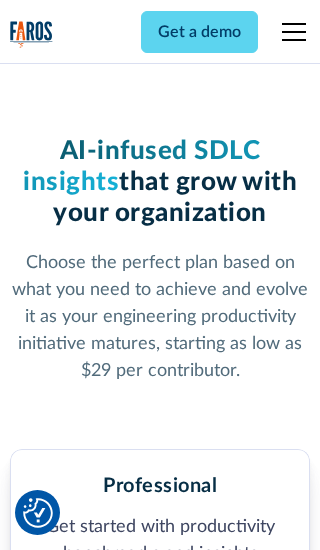 scroll, scrollTop: 0, scrollLeft: 0, axis: both 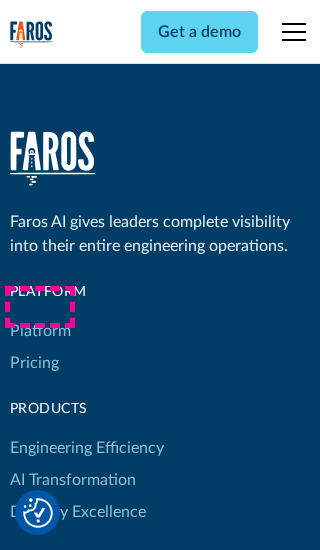 click on "Platform" at bounding box center (40, 331) 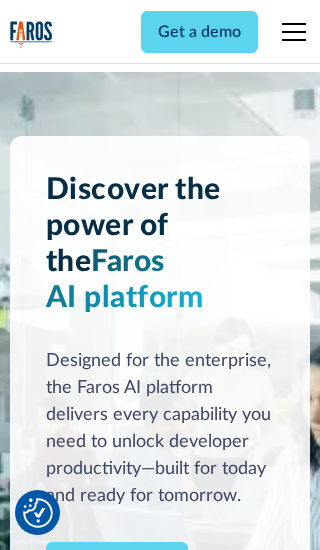 scroll, scrollTop: 0, scrollLeft: 0, axis: both 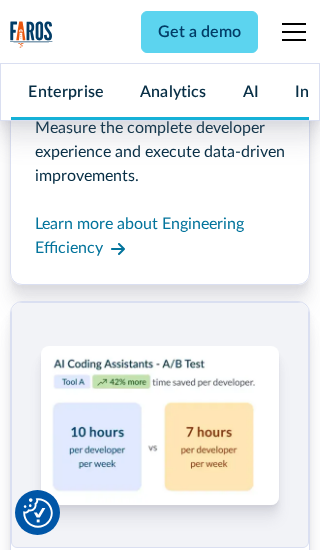 click on "Coding Assistant Impact" at bounding box center (95, 2431) 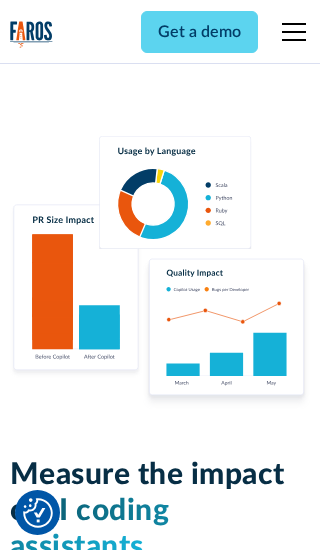 scroll, scrollTop: 0, scrollLeft: 0, axis: both 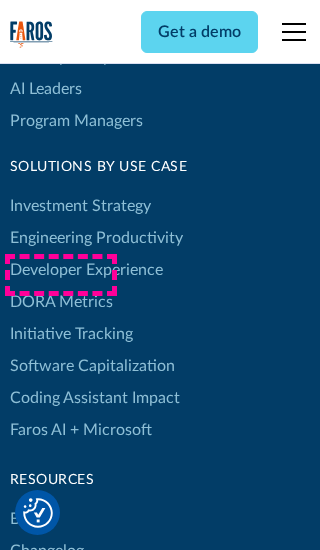 click on "DORA Metrics" at bounding box center [61, 302] 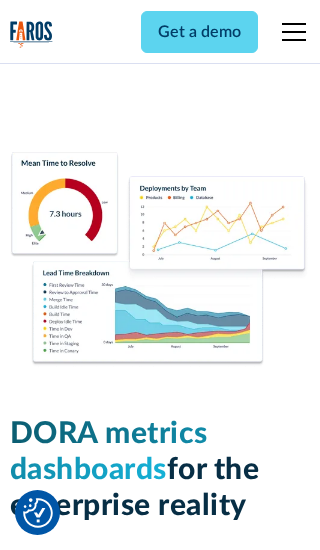scroll, scrollTop: 0, scrollLeft: 0, axis: both 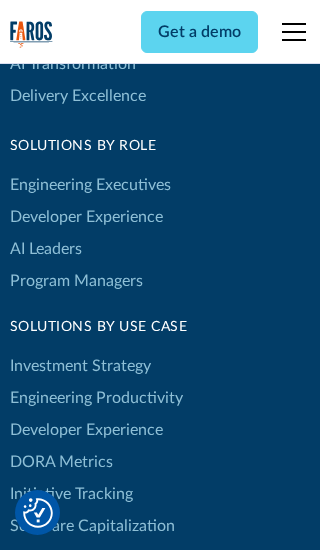click on "Blog" at bounding box center (25, 679) 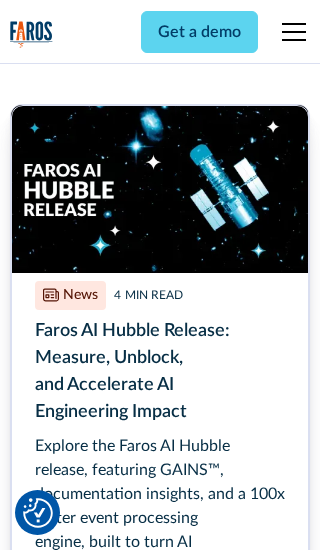 scroll, scrollTop: 0, scrollLeft: 0, axis: both 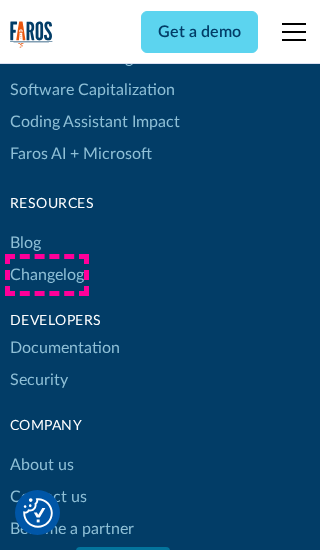 click on "Changelog" at bounding box center (47, 275) 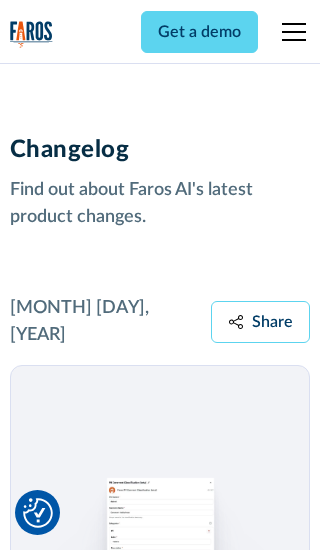 scroll, scrollTop: 0, scrollLeft: 0, axis: both 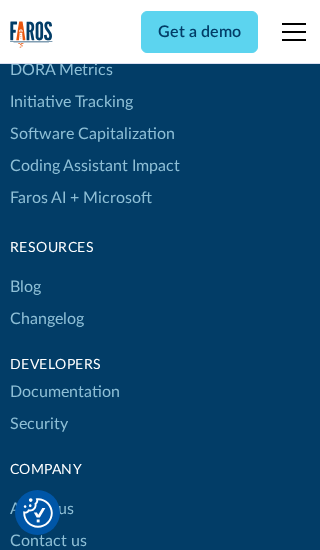 click on "About us" at bounding box center [42, 509] 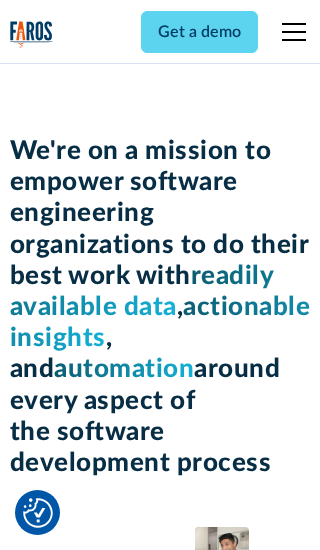scroll, scrollTop: 0, scrollLeft: 0, axis: both 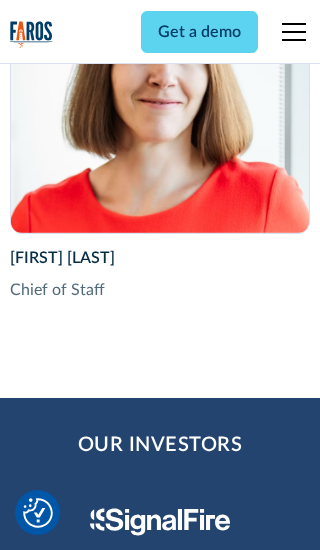 click on "Contact us" at bounding box center [48, 2829] 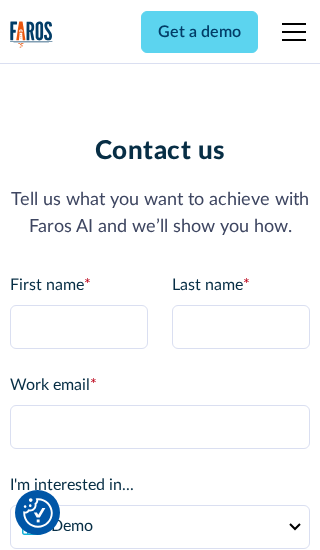 scroll, scrollTop: 0, scrollLeft: 0, axis: both 